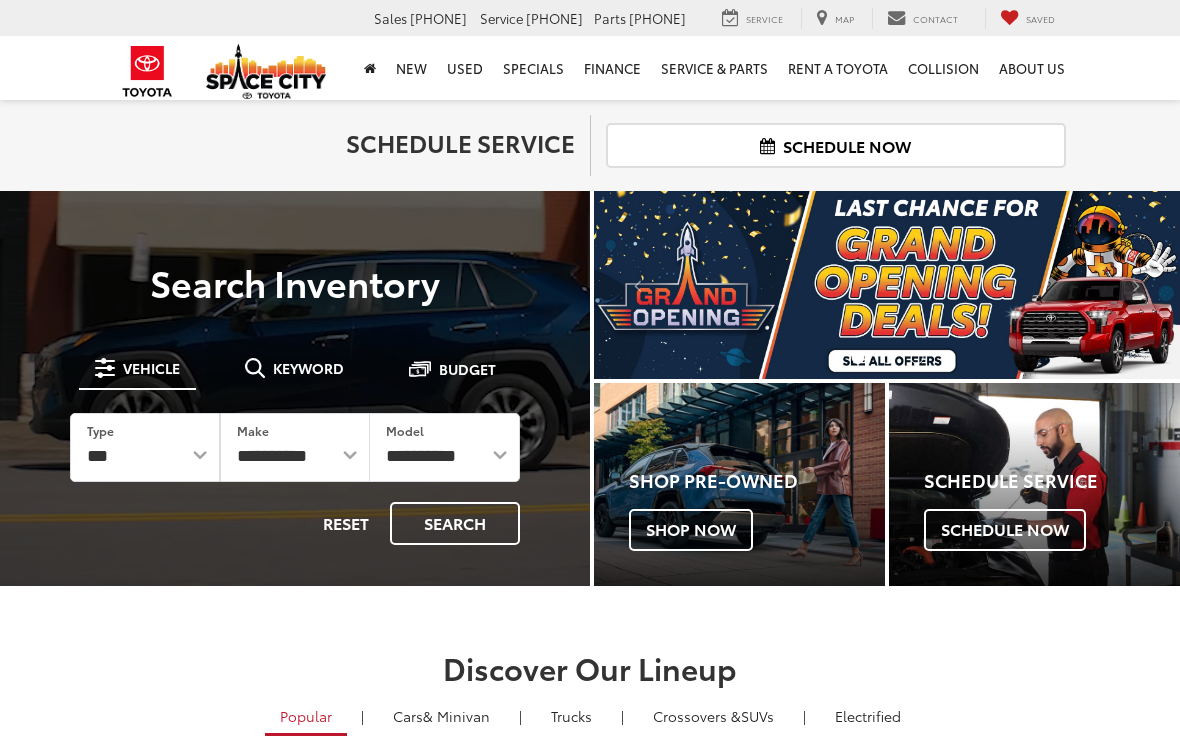 scroll, scrollTop: 0, scrollLeft: 0, axis: both 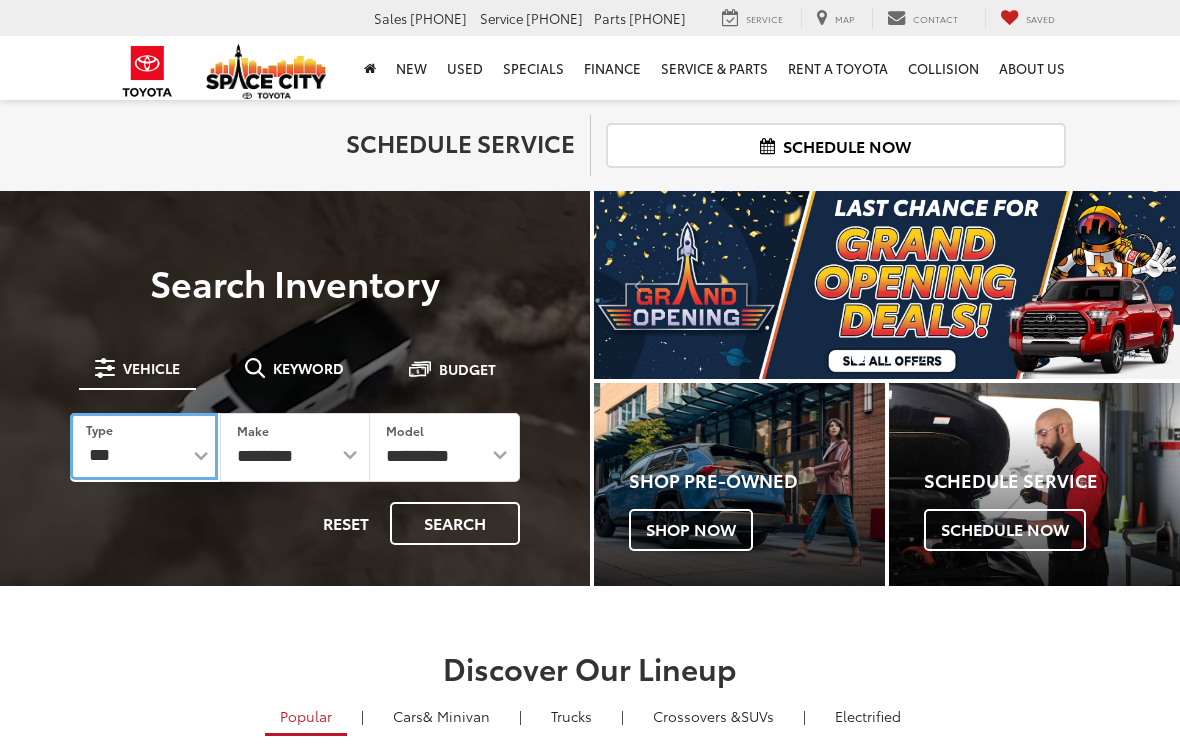 click on "***
***
****
*********" at bounding box center (144, 446) 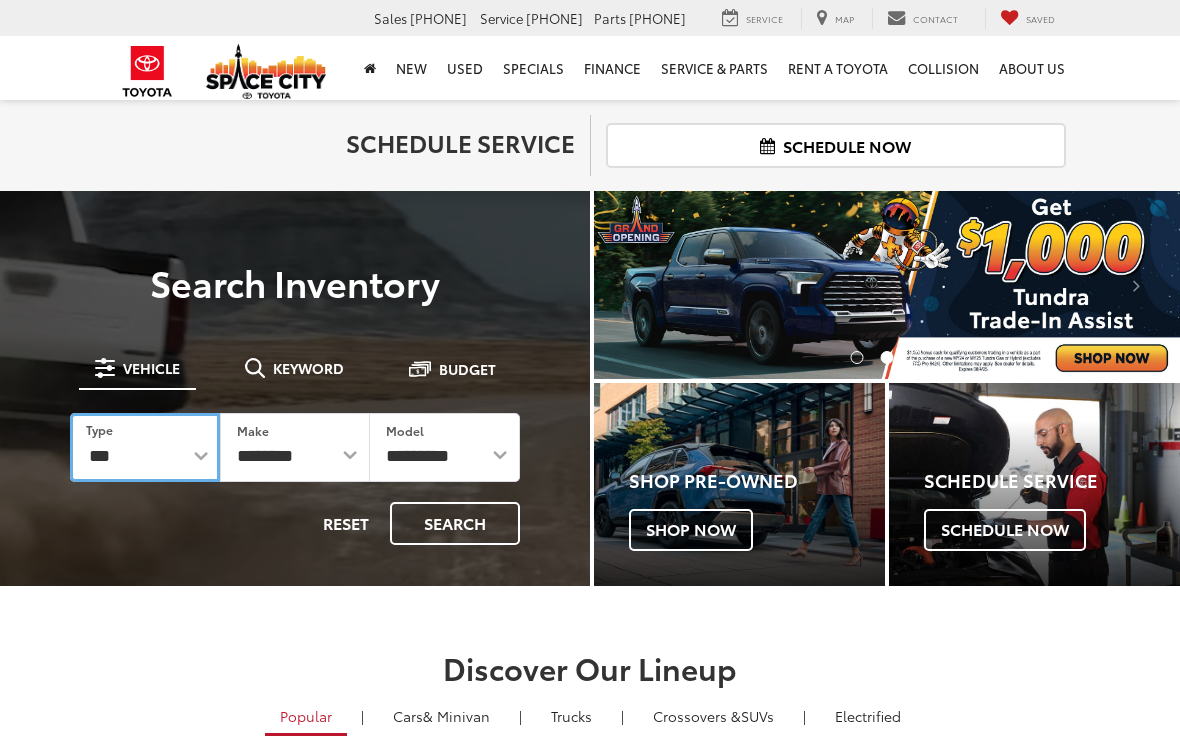 select on "******" 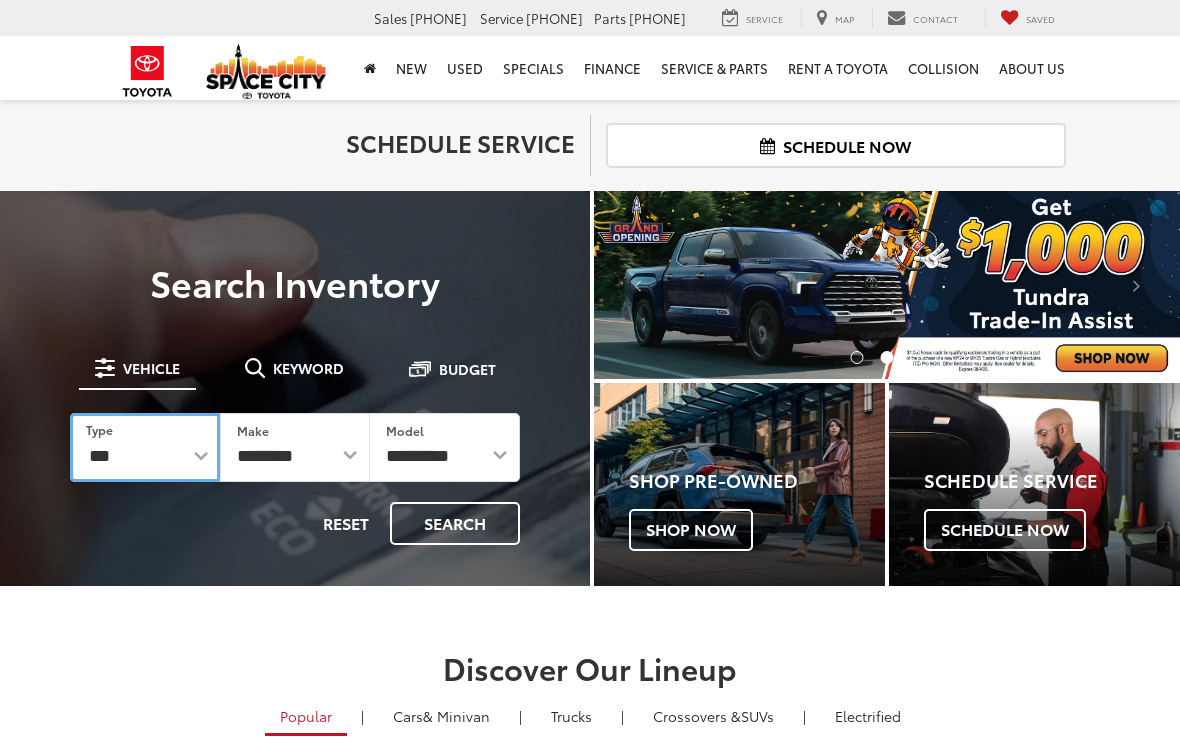 select on "******" 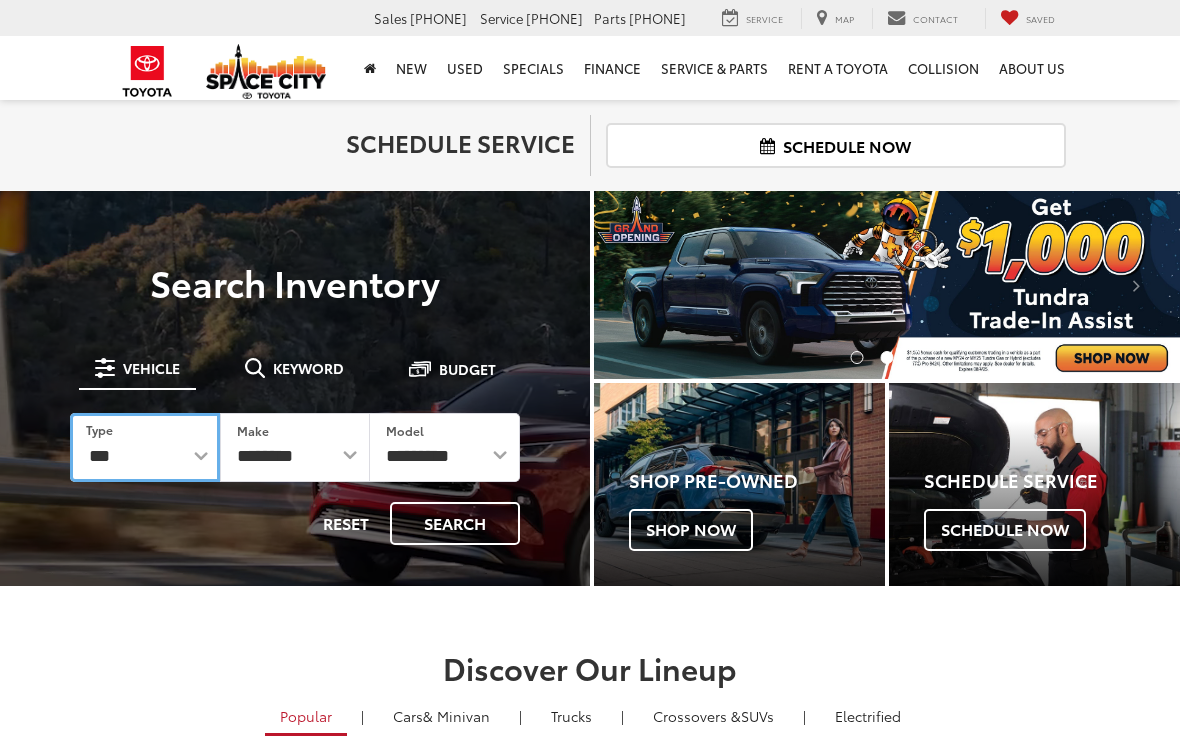 select 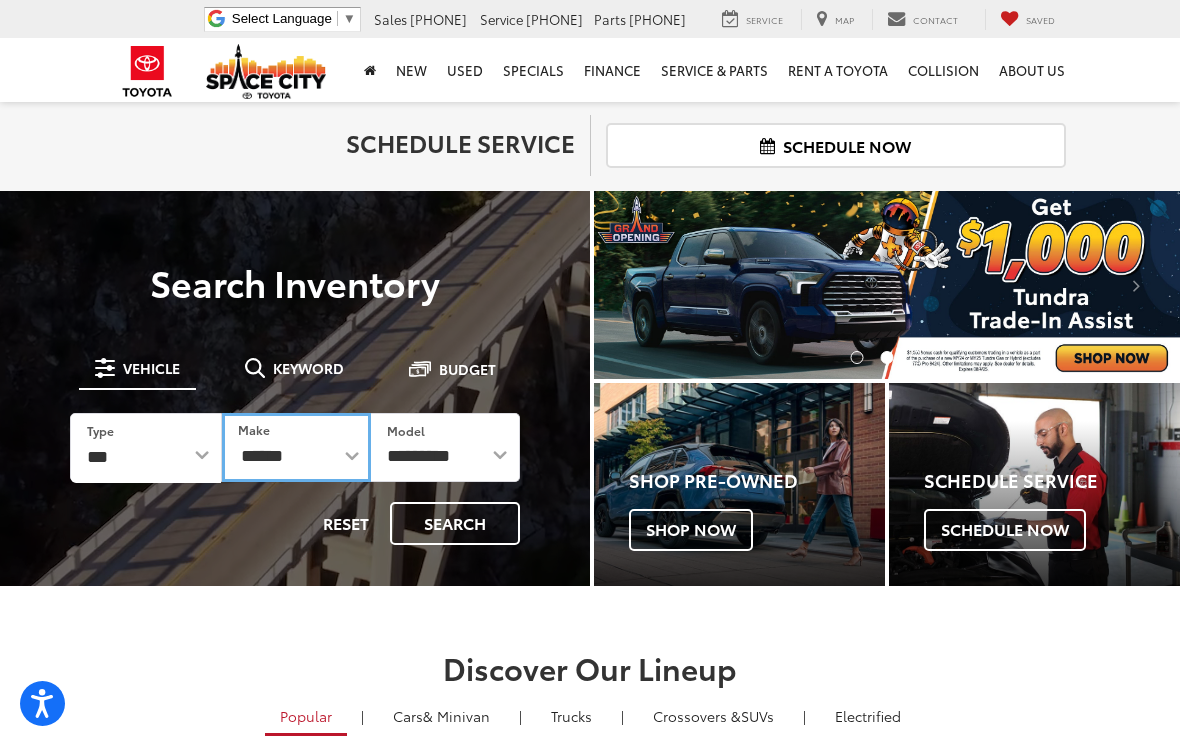 click on "******** ******" at bounding box center [296, 447] 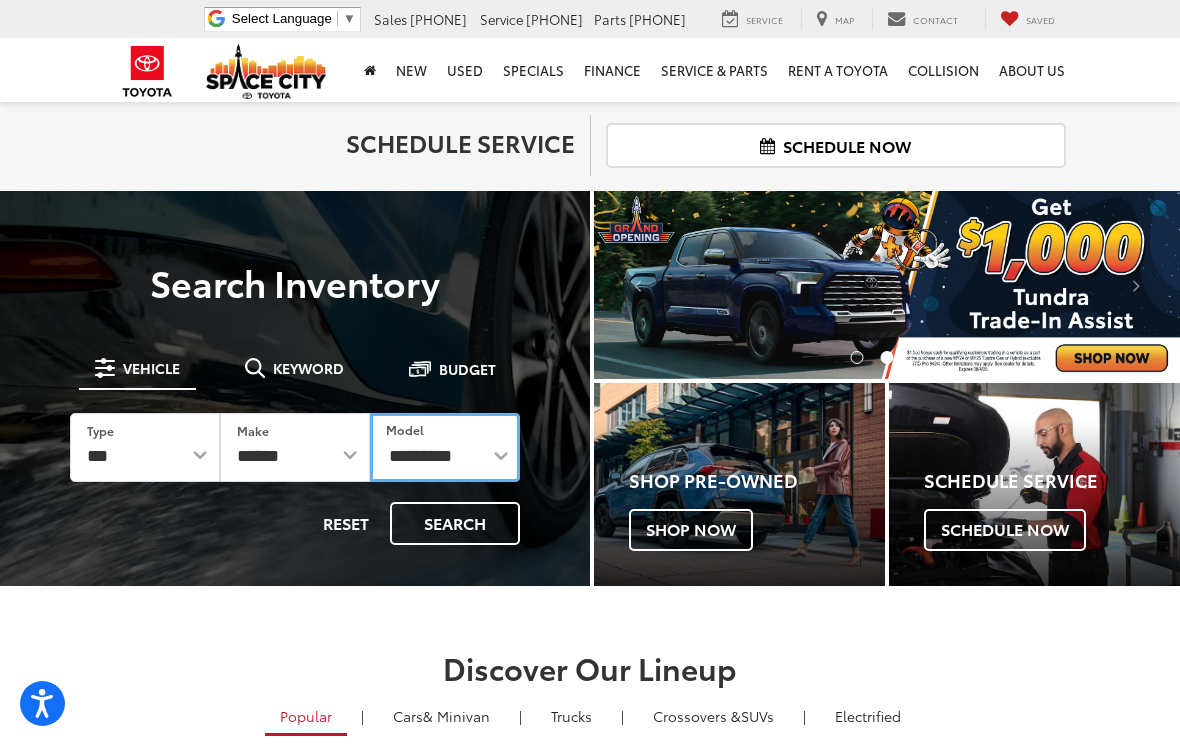 click on "**********" at bounding box center (445, 447) 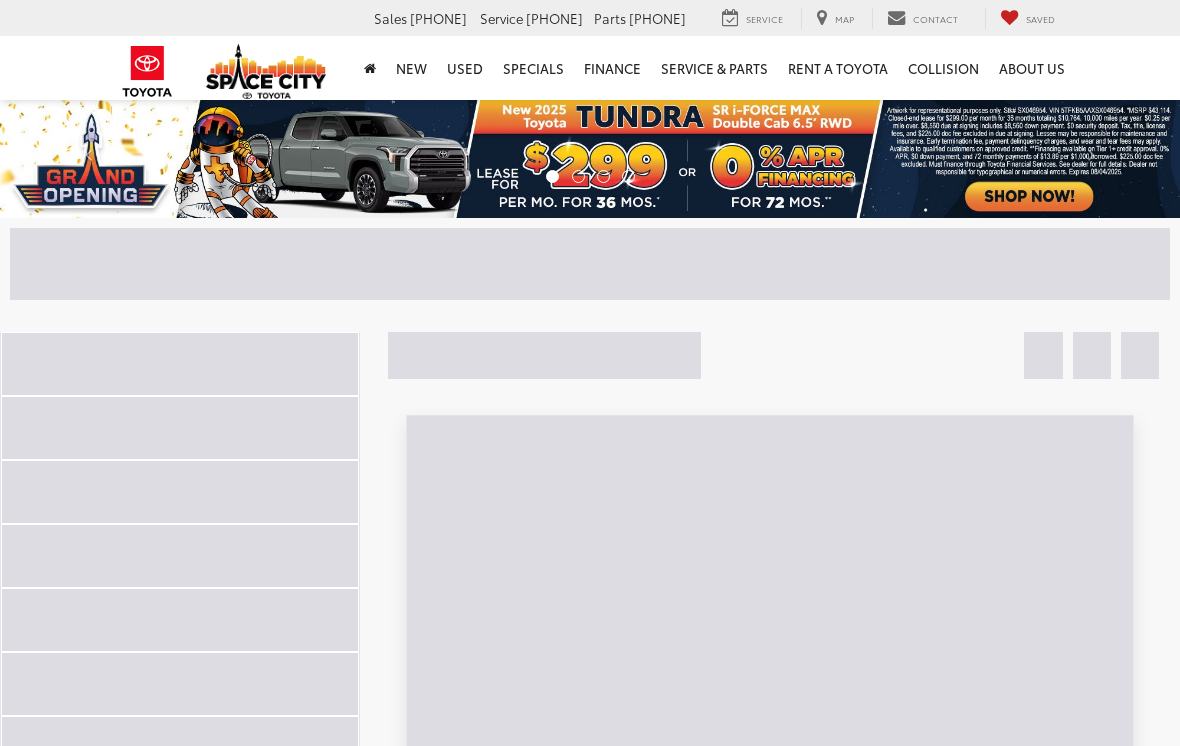 scroll, scrollTop: 0, scrollLeft: 0, axis: both 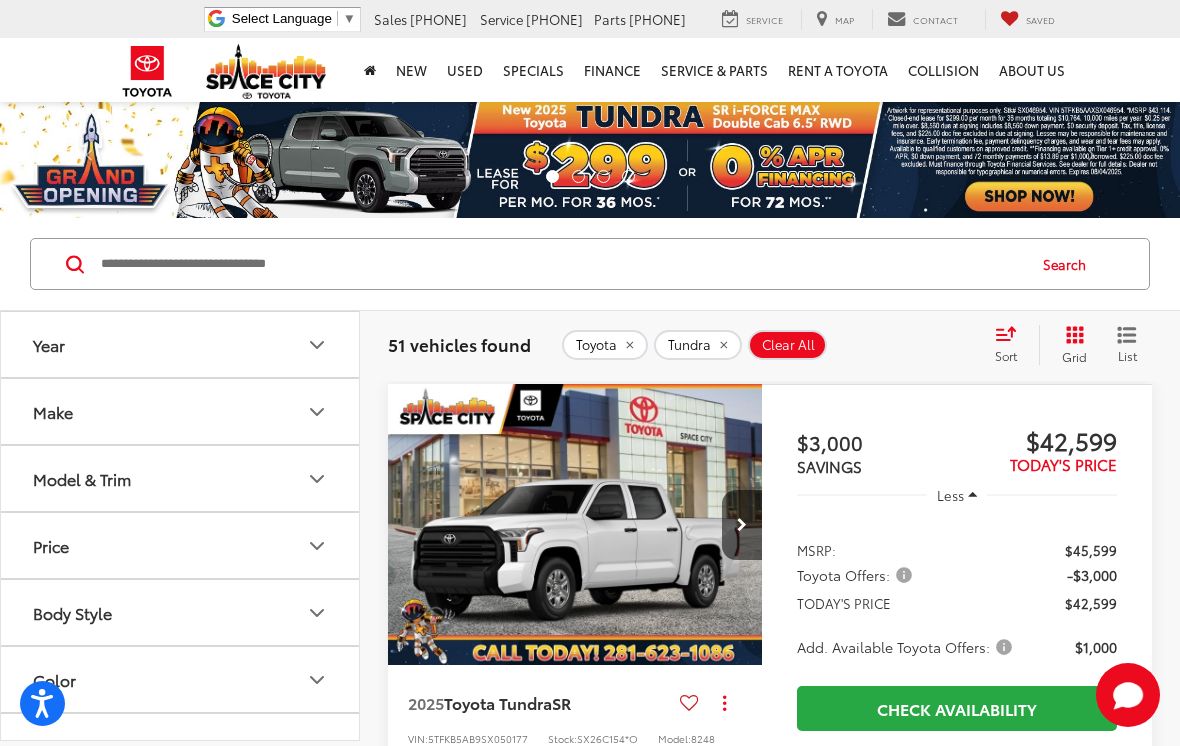 click on "Model & Trim" at bounding box center [181, 478] 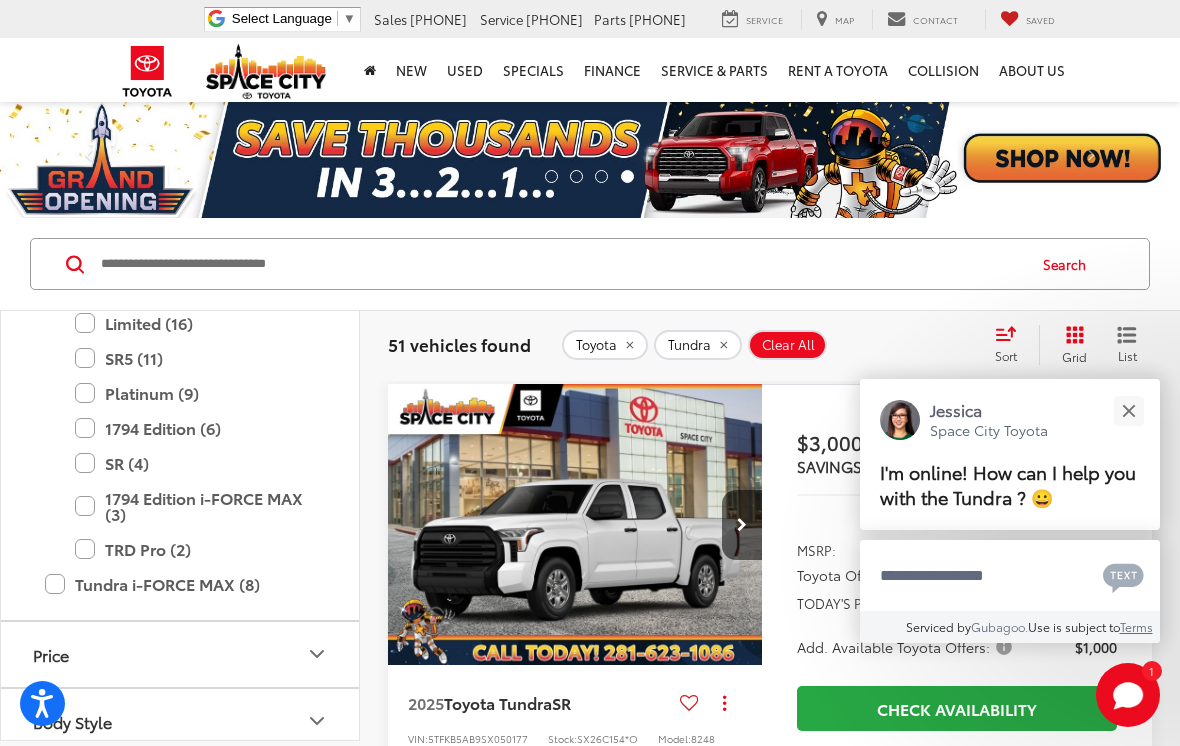 scroll, scrollTop: 1182, scrollLeft: 0, axis: vertical 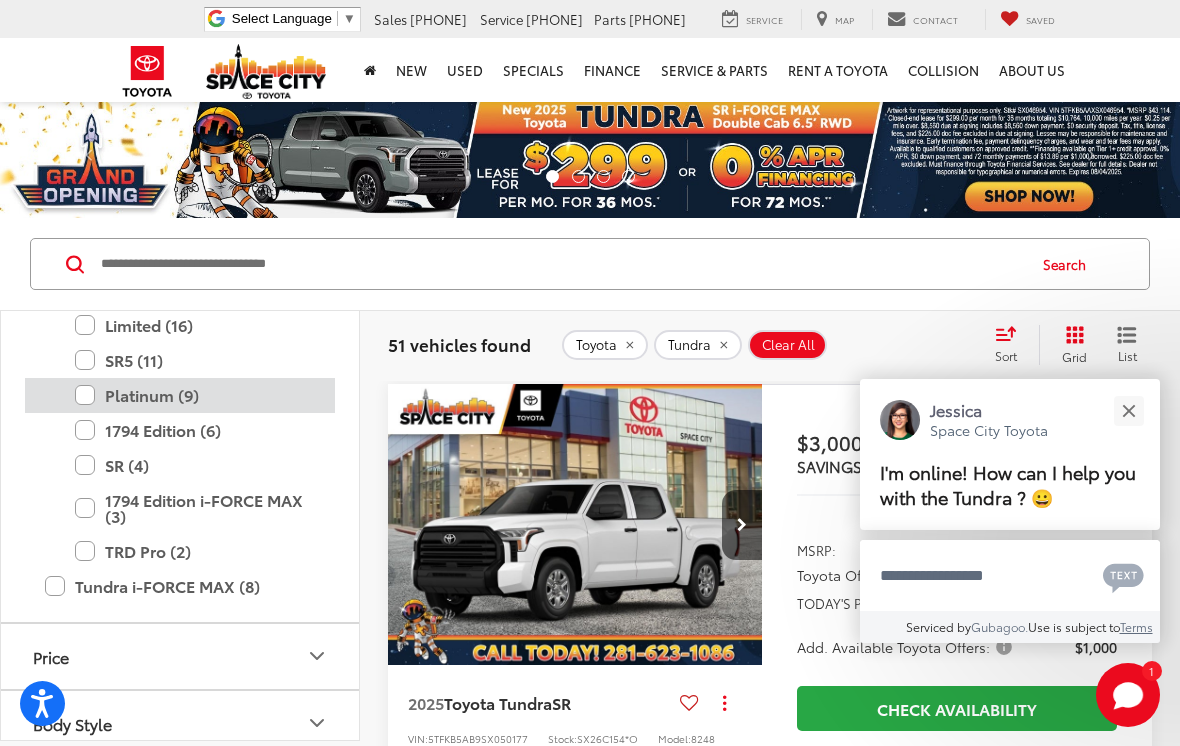 click on "Platinum (9)" at bounding box center (195, 395) 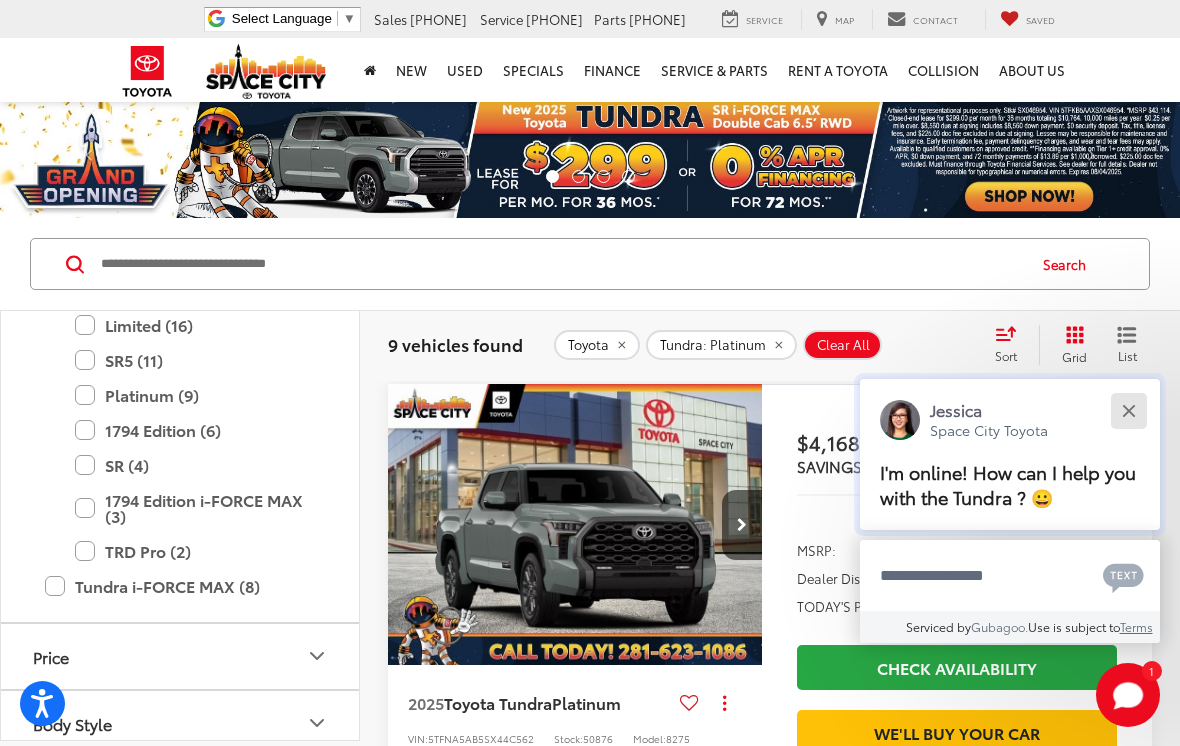 click at bounding box center (1128, 410) 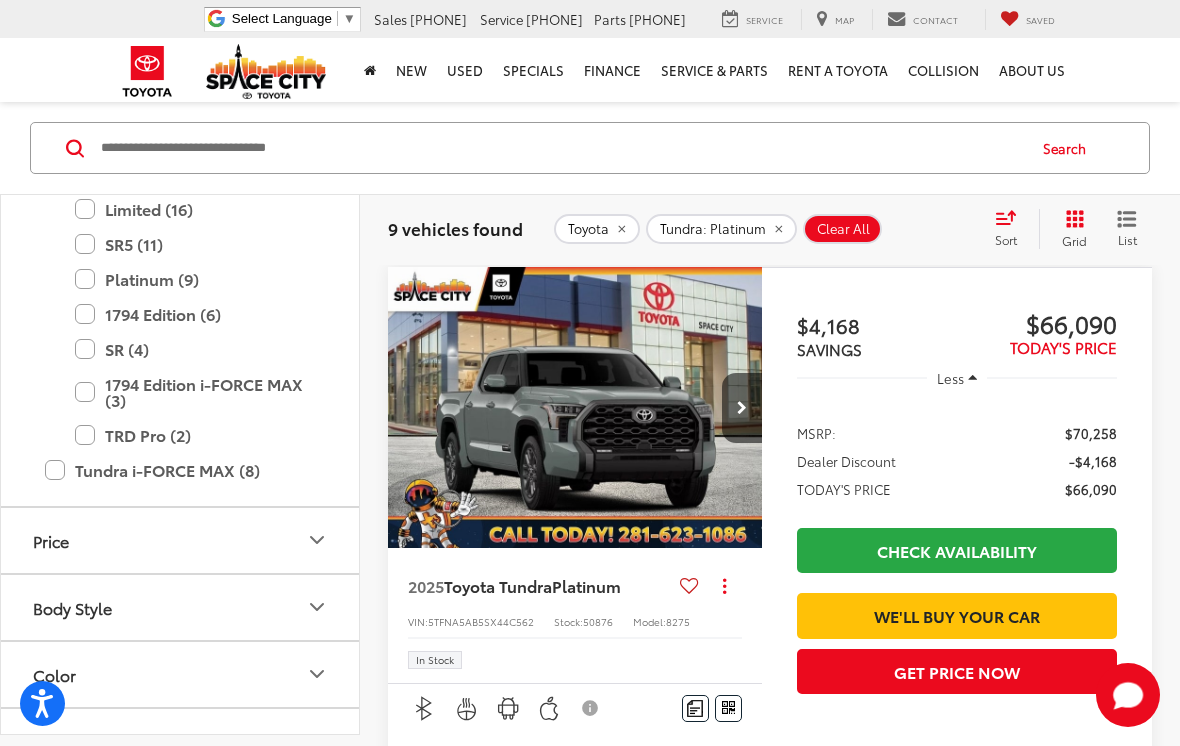 scroll, scrollTop: 118, scrollLeft: 0, axis: vertical 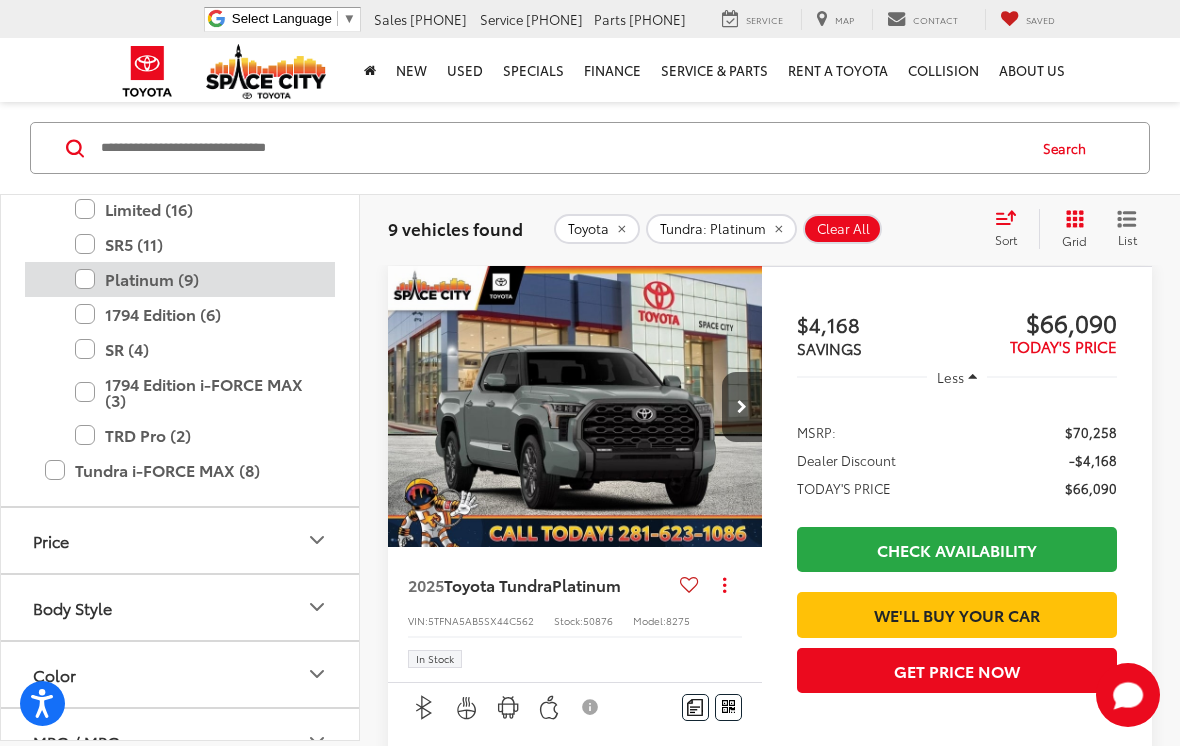 click on "Platinum (9)" at bounding box center (195, 279) 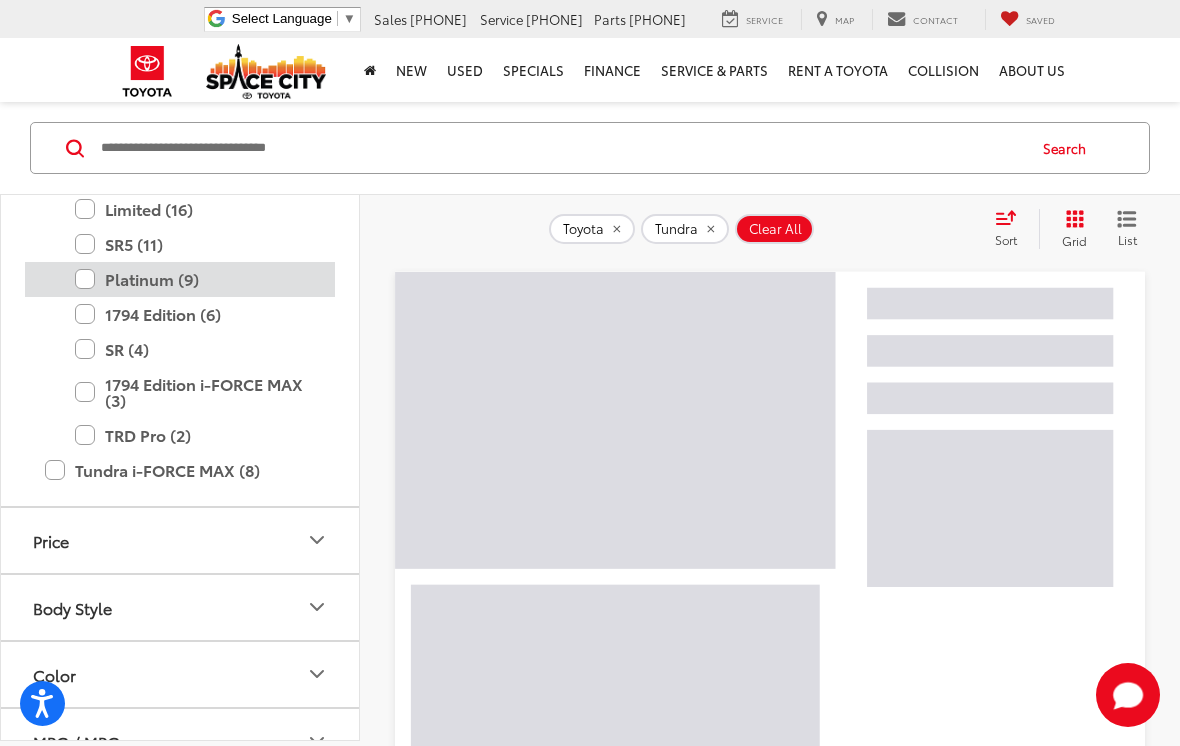 click on "Platinum (9)" at bounding box center [195, 279] 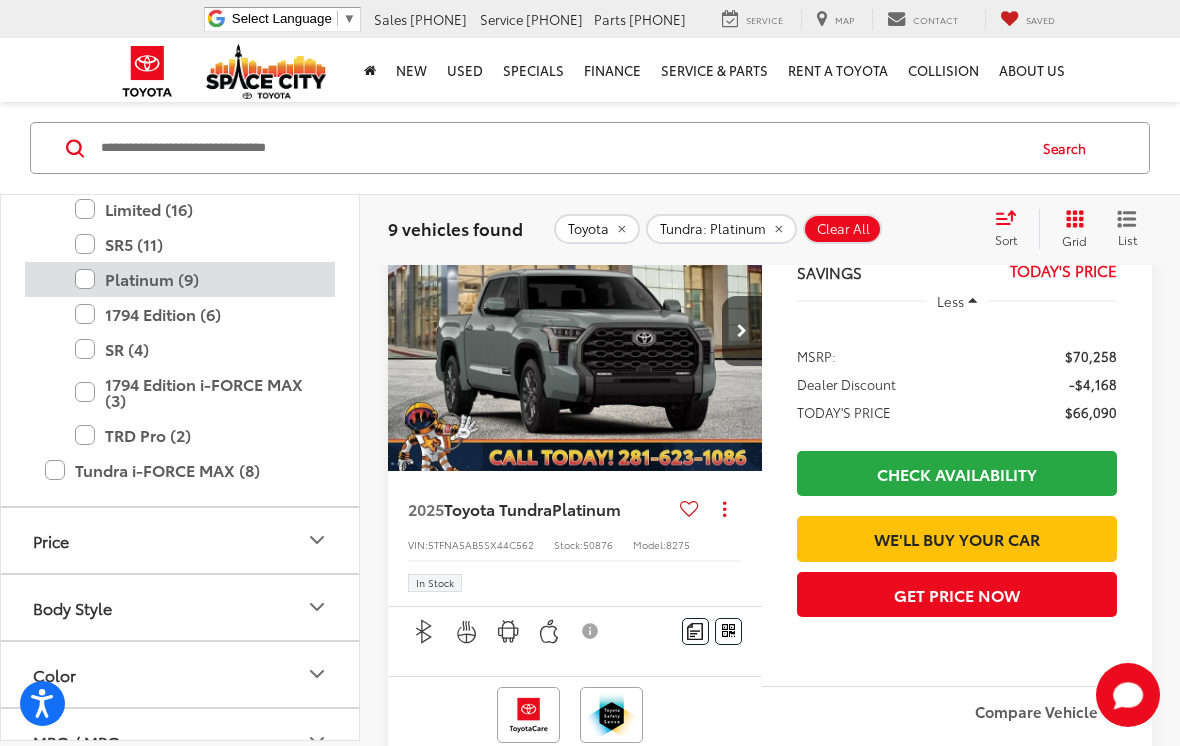 scroll, scrollTop: 195, scrollLeft: 0, axis: vertical 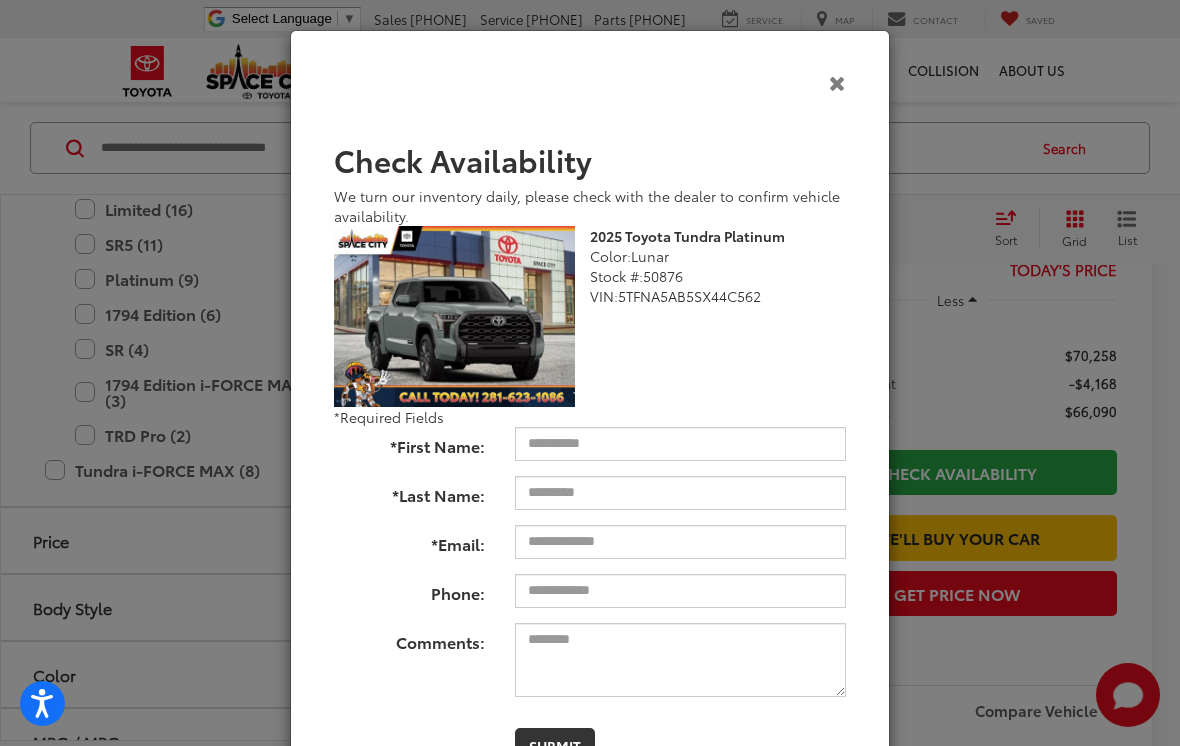 click at bounding box center [837, 82] 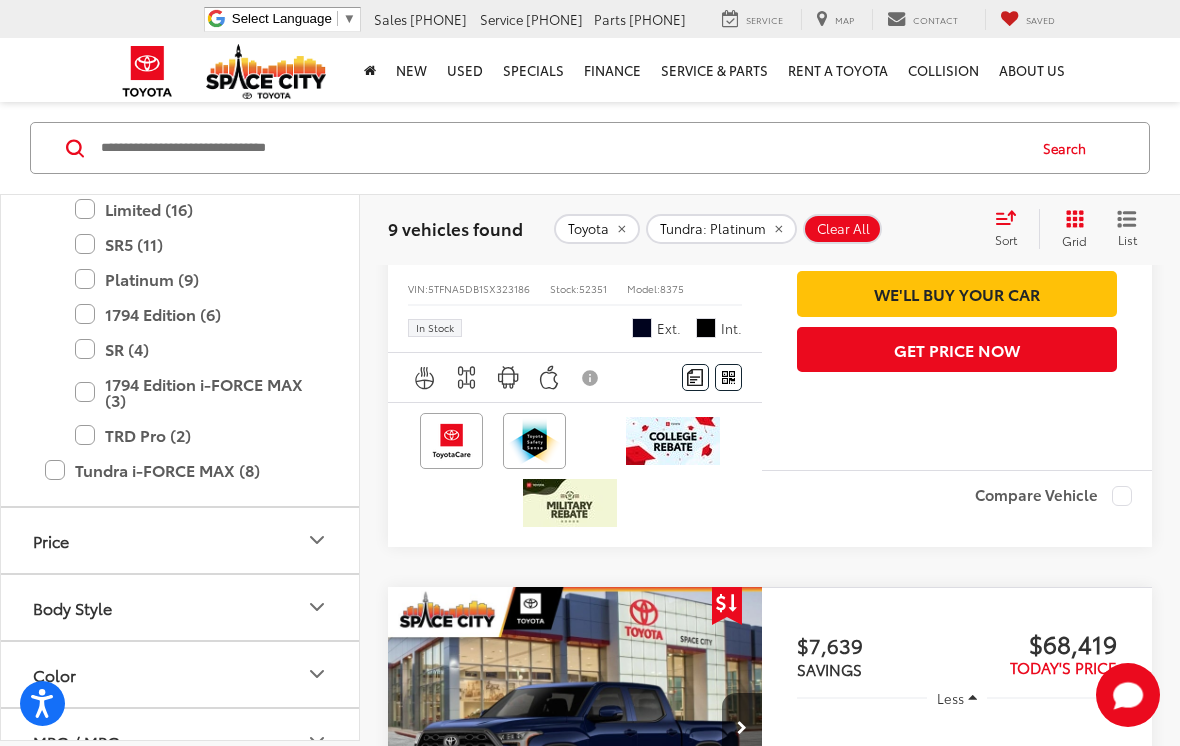 scroll, scrollTop: 1128, scrollLeft: 0, axis: vertical 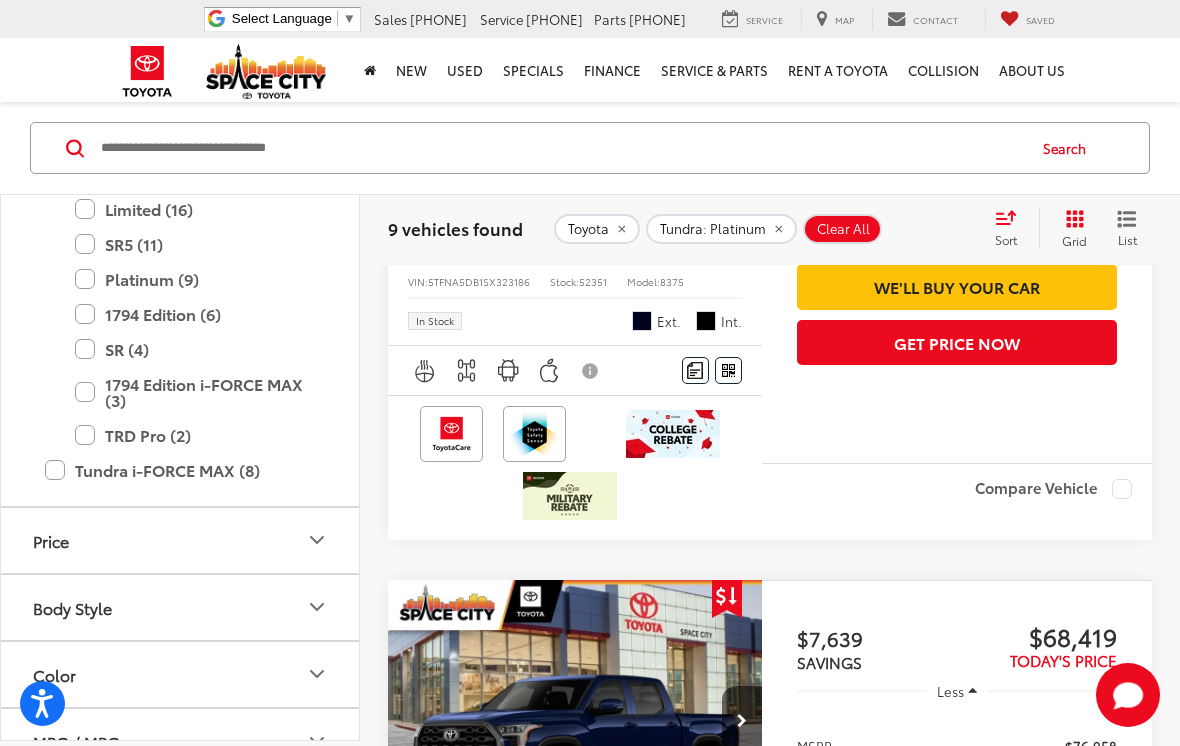 click on "Disclaimer" at bounding box center (591, 371) 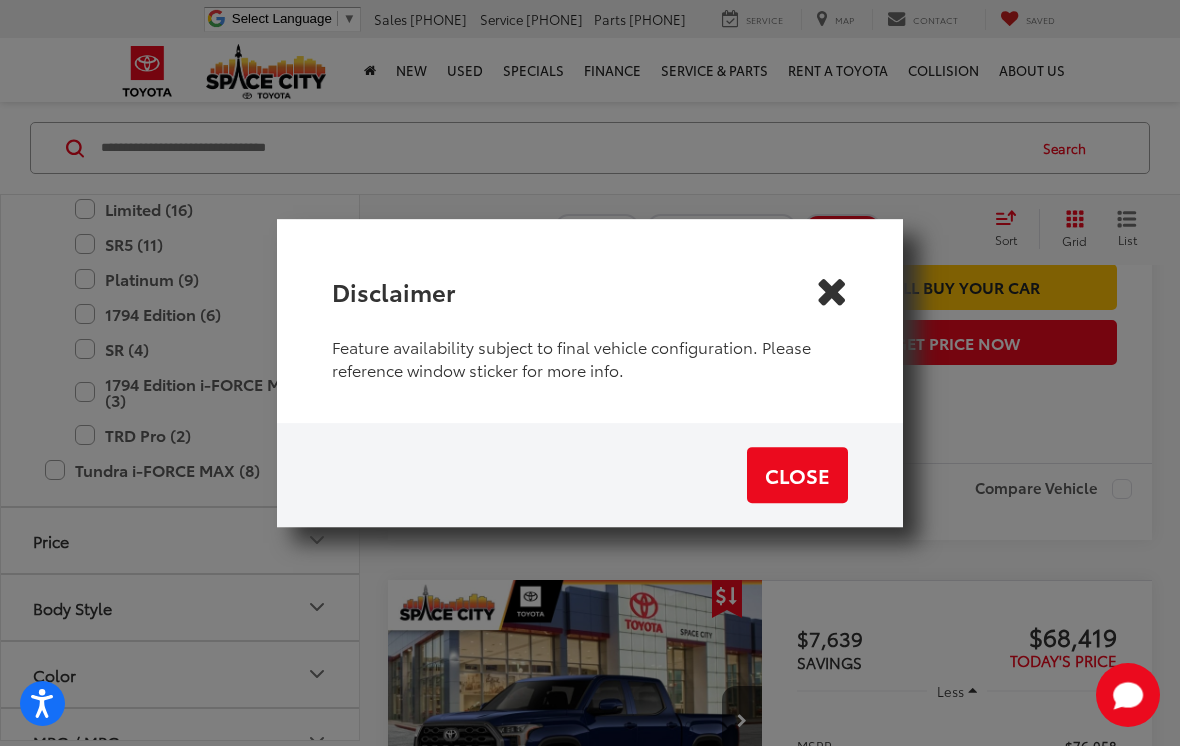 click at bounding box center [832, 291] 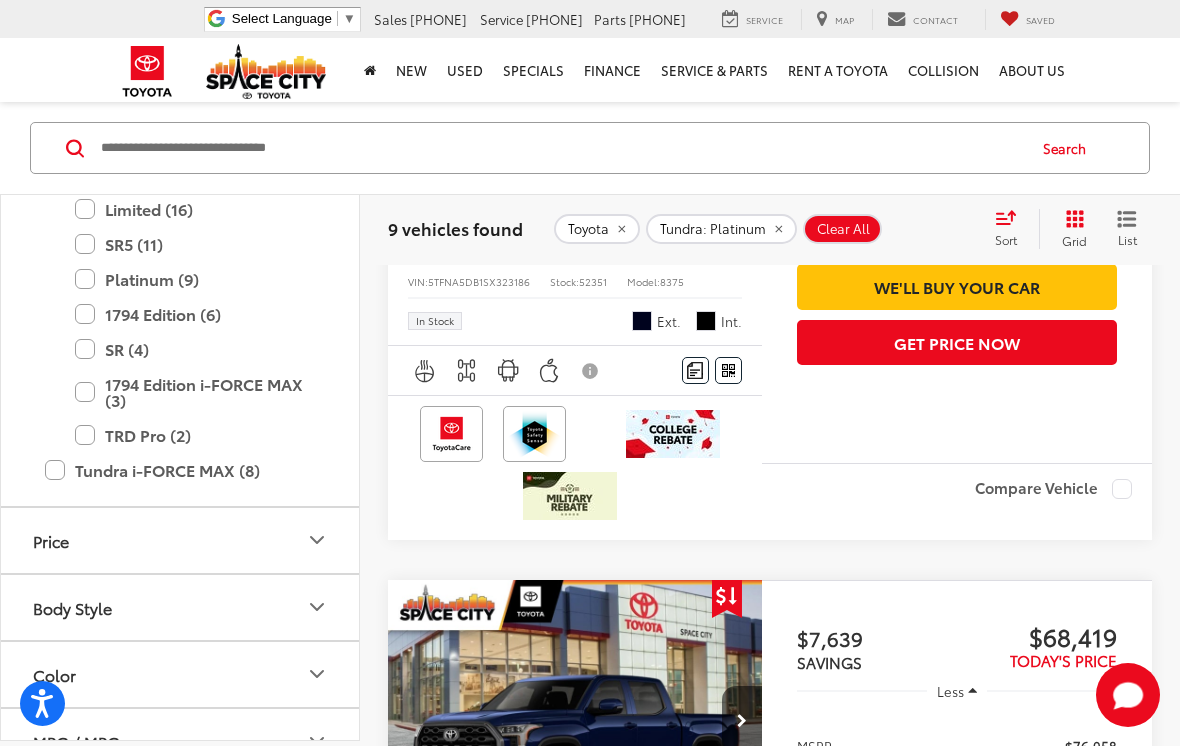 click on "Disclaimer" at bounding box center [591, 371] 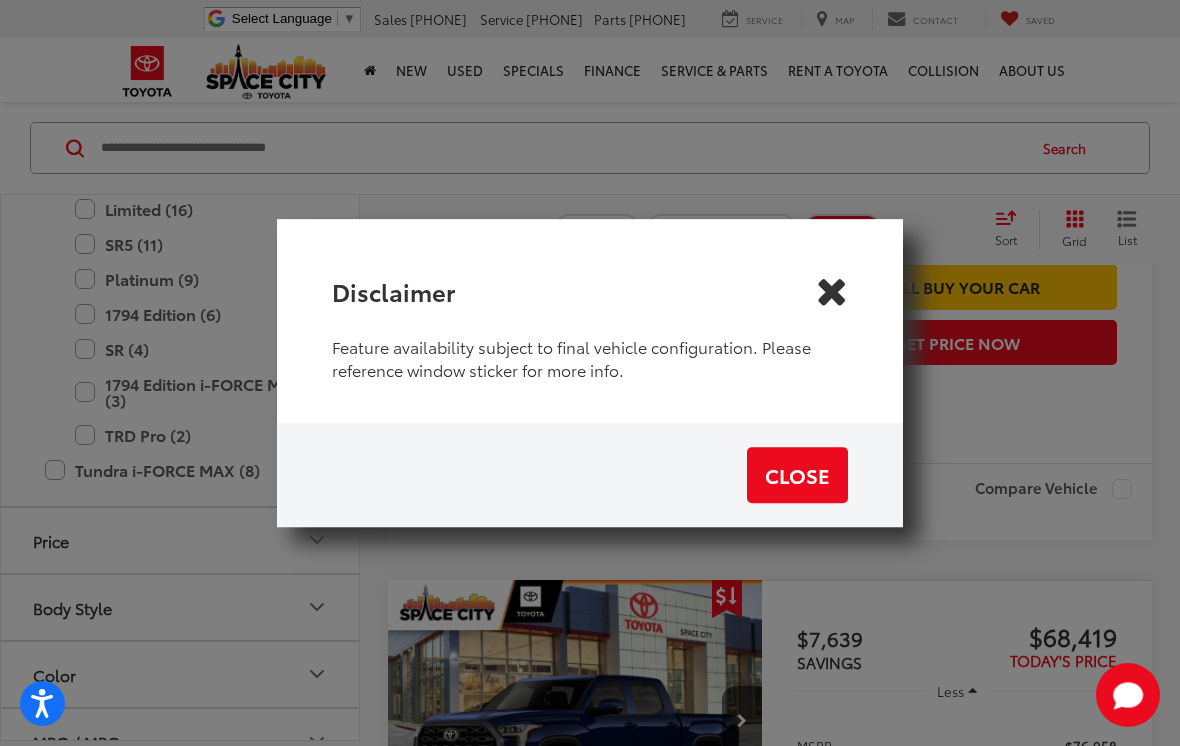 click at bounding box center (832, 291) 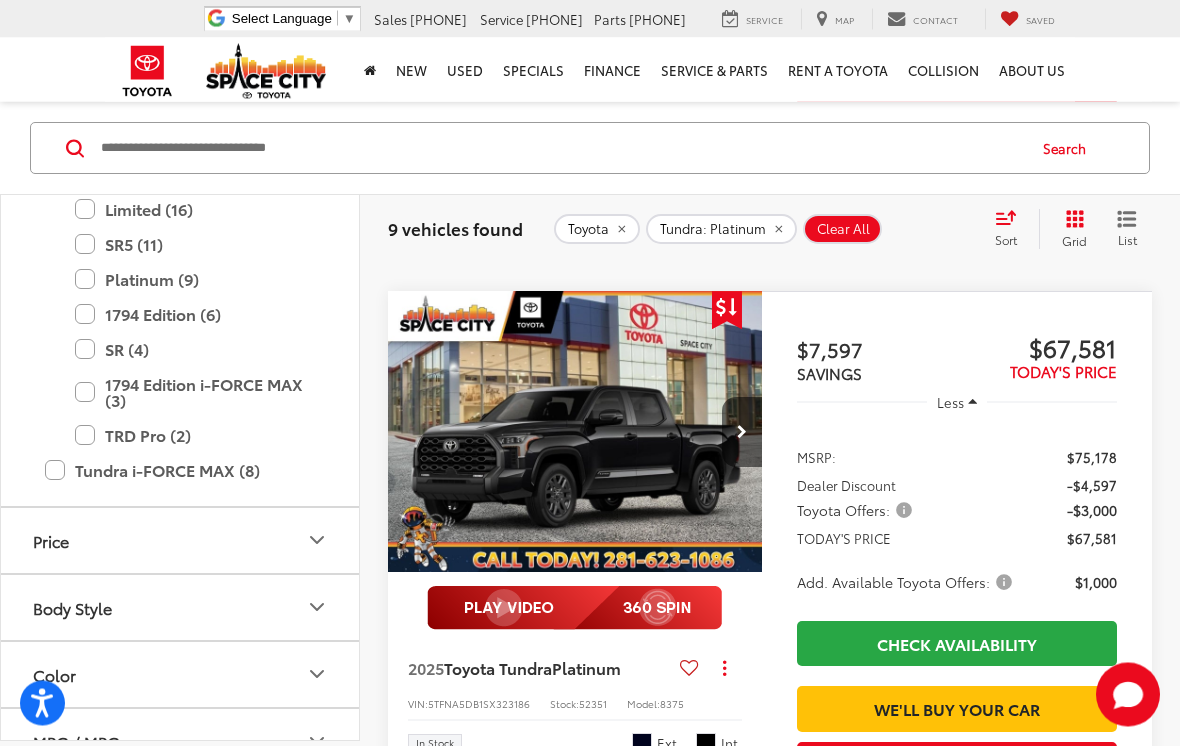 scroll, scrollTop: 706, scrollLeft: 0, axis: vertical 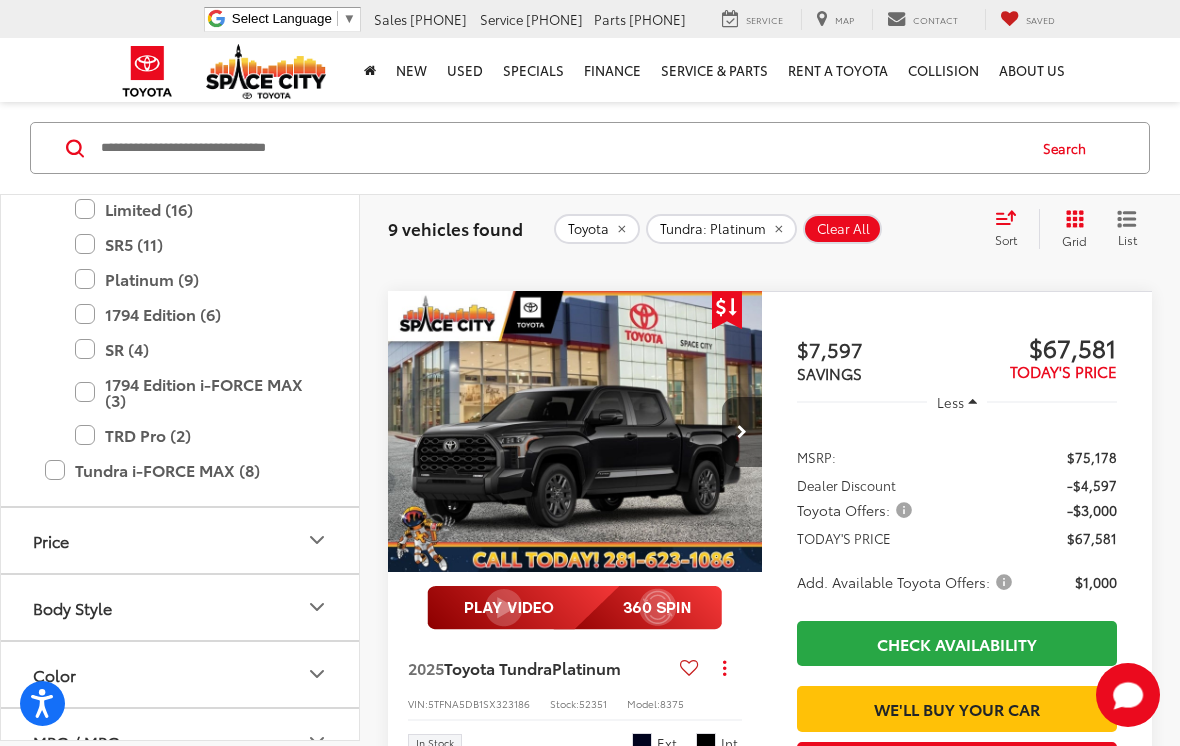 click at bounding box center [742, 432] 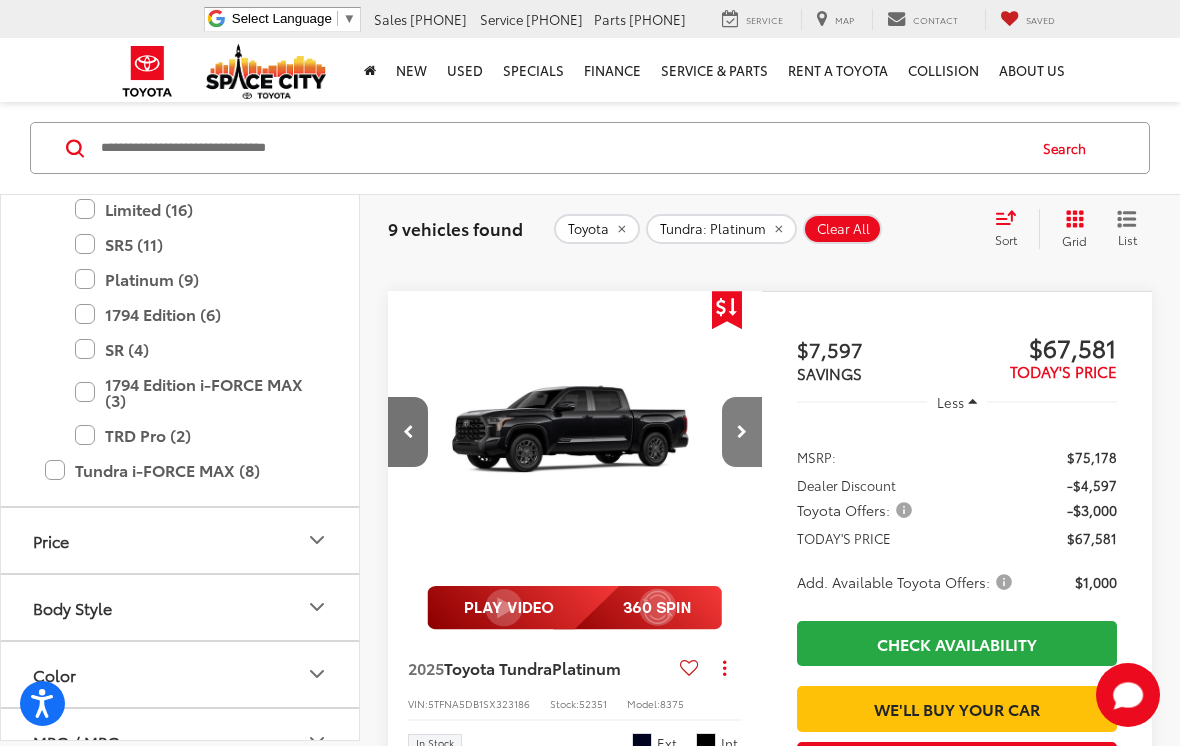 scroll, scrollTop: 0, scrollLeft: 377, axis: horizontal 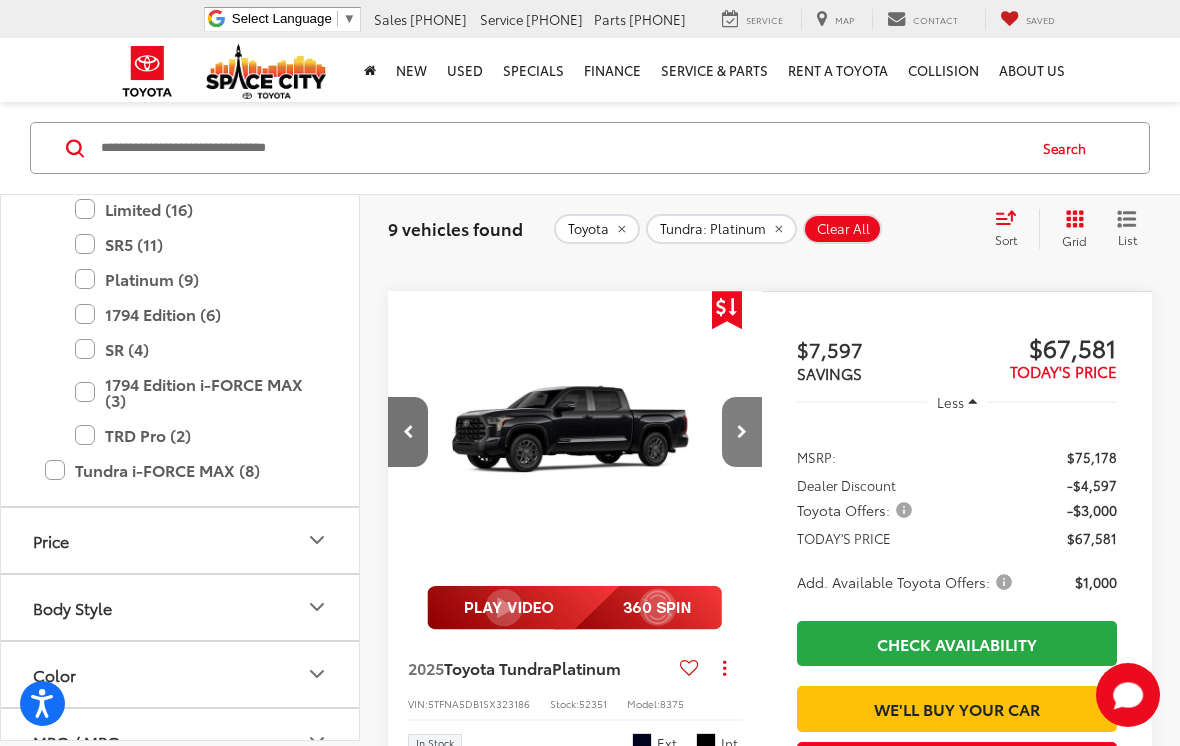 click at bounding box center (742, 432) 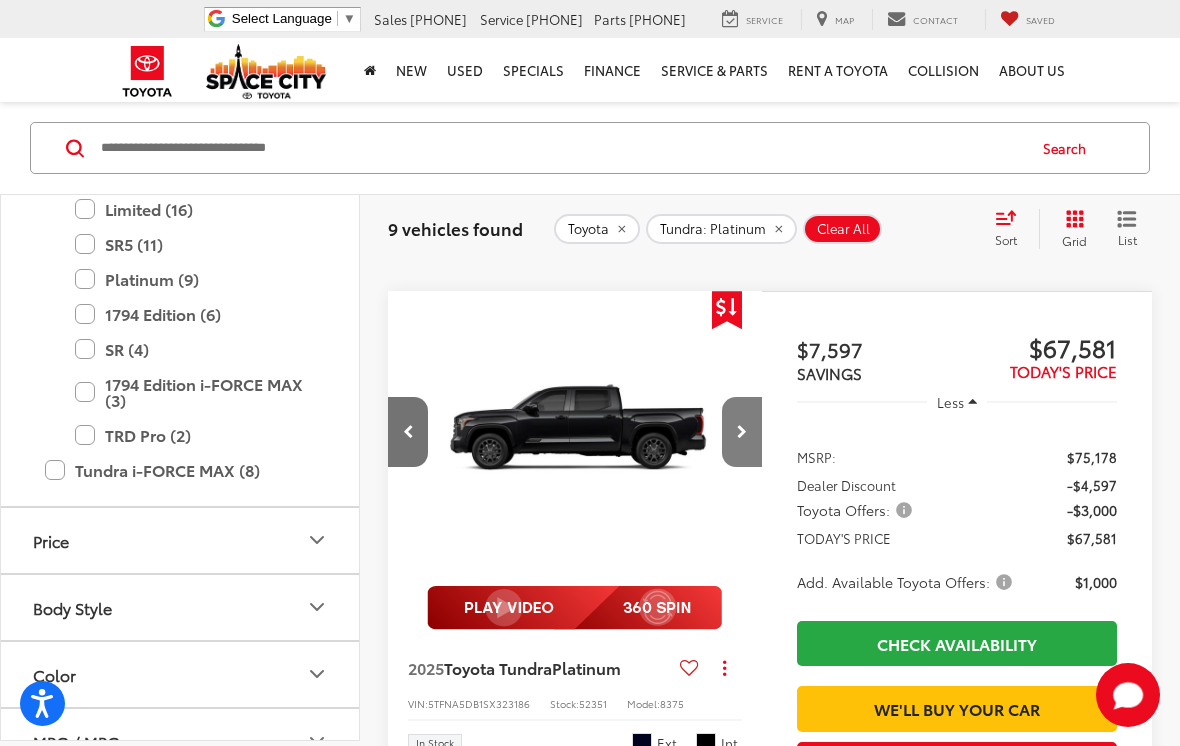 scroll, scrollTop: 0, scrollLeft: 754, axis: horizontal 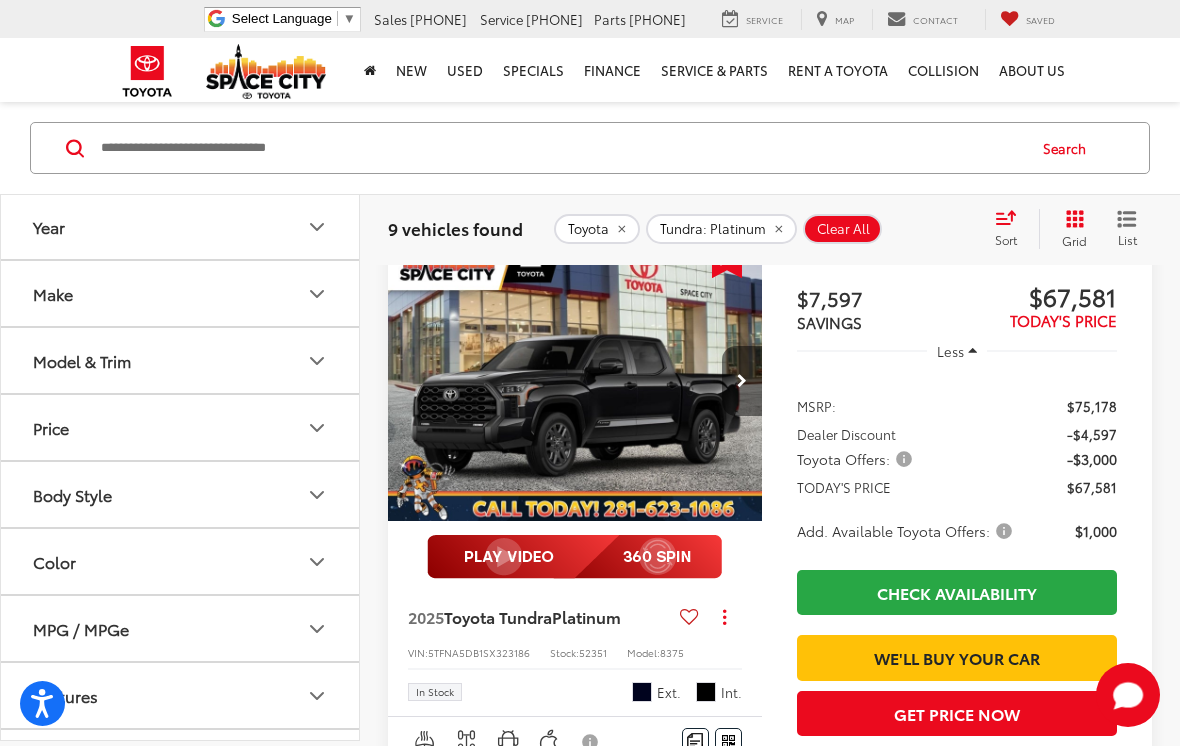 click at bounding box center [742, 381] 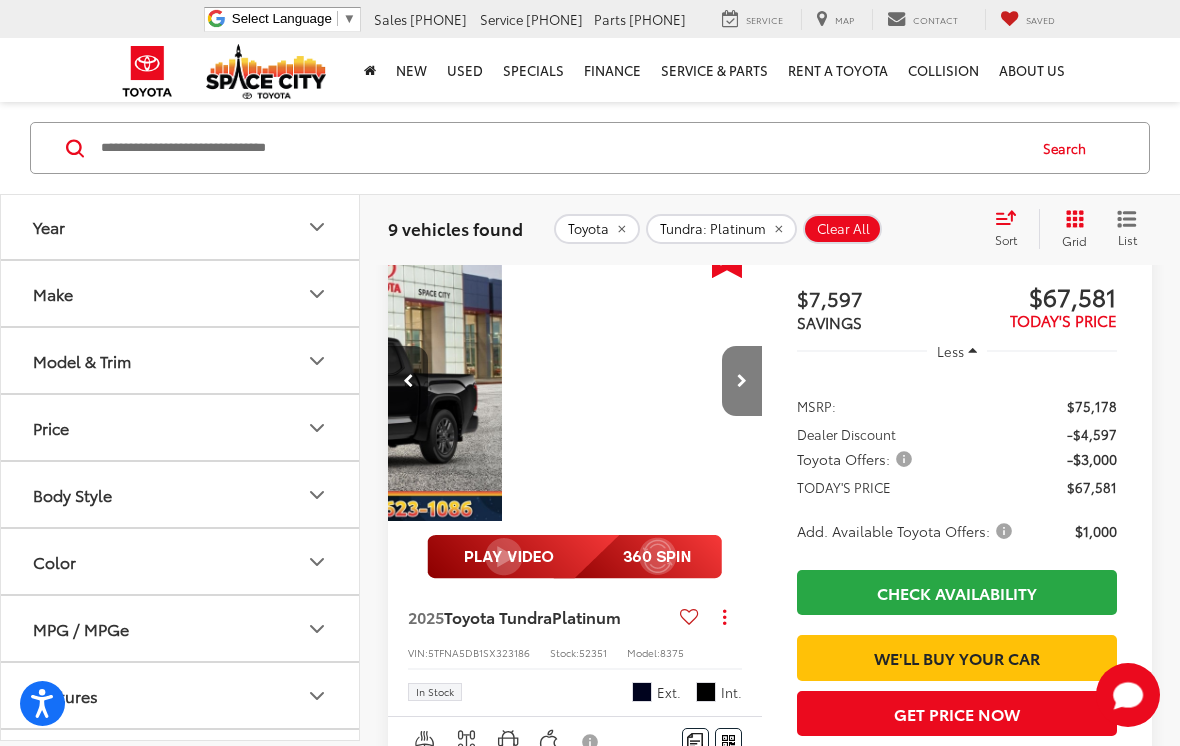 scroll, scrollTop: 0, scrollLeft: 377, axis: horizontal 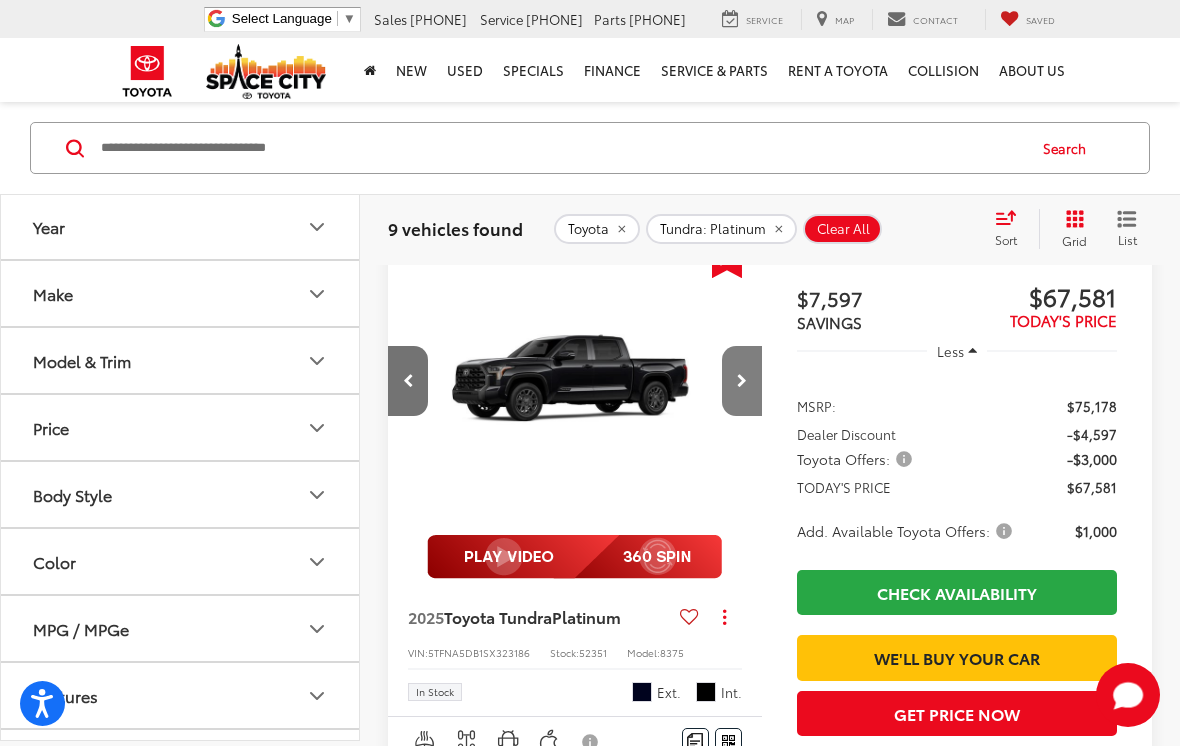 click at bounding box center (742, 381) 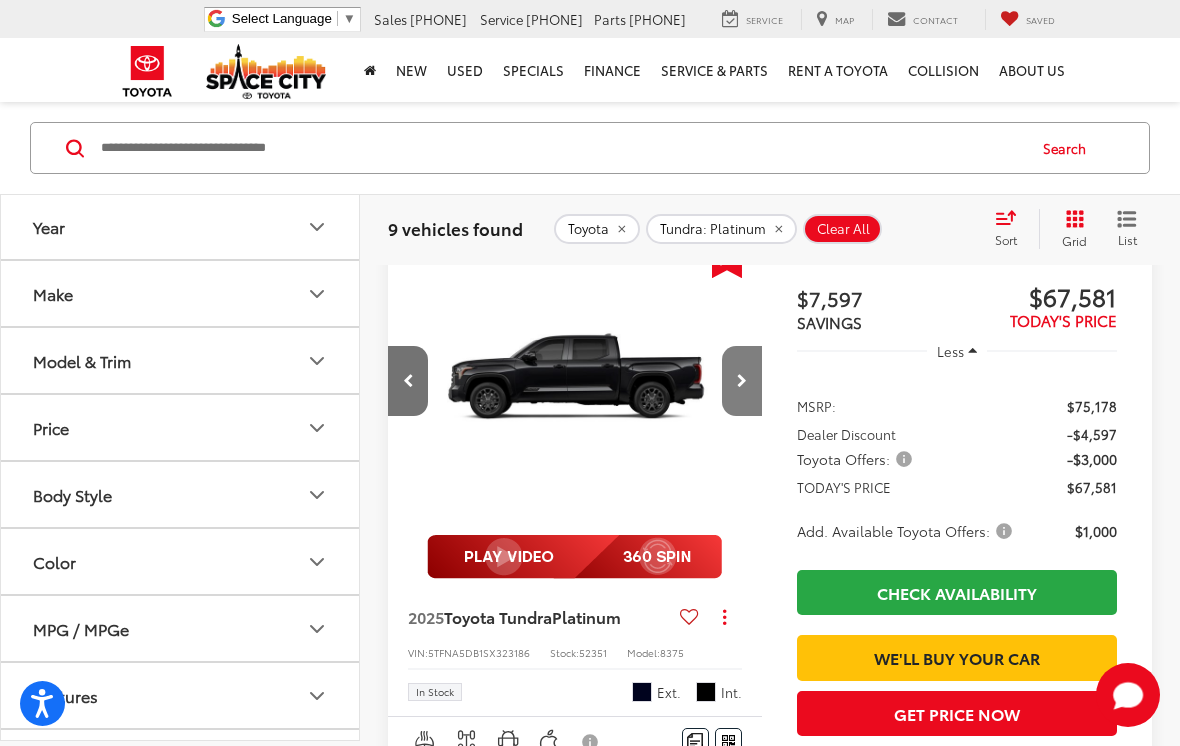 click at bounding box center (742, 381) 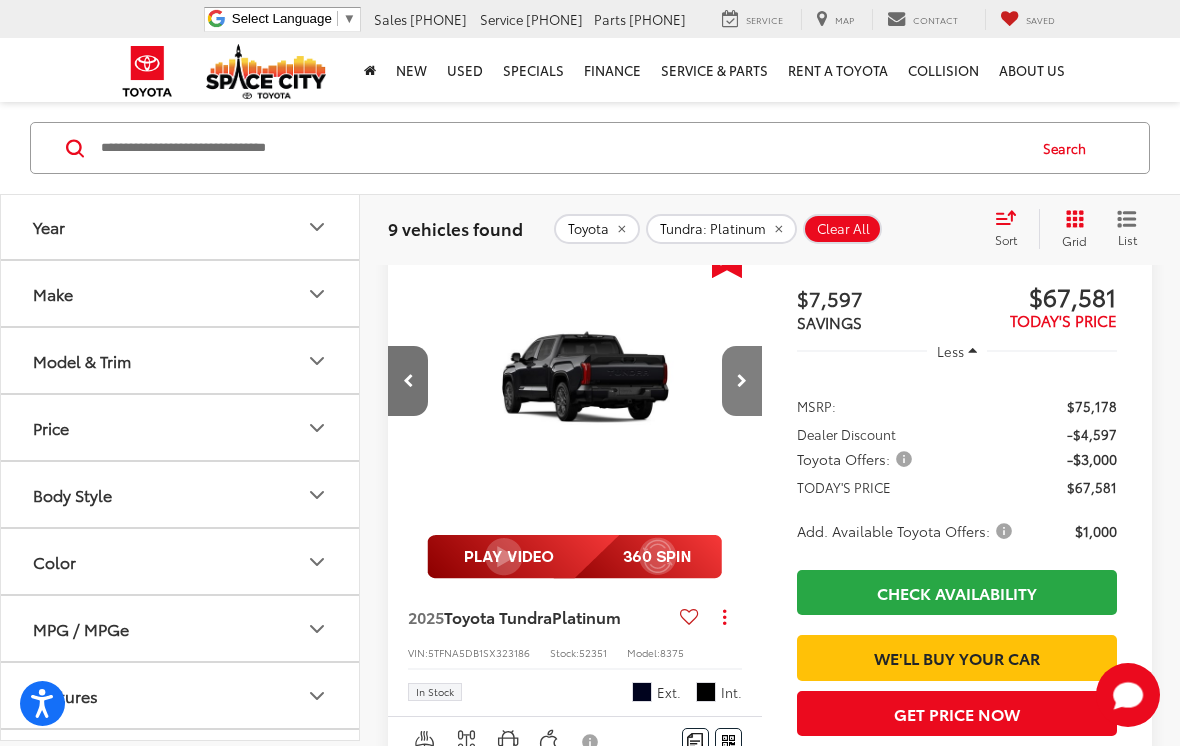 click at bounding box center (742, 381) 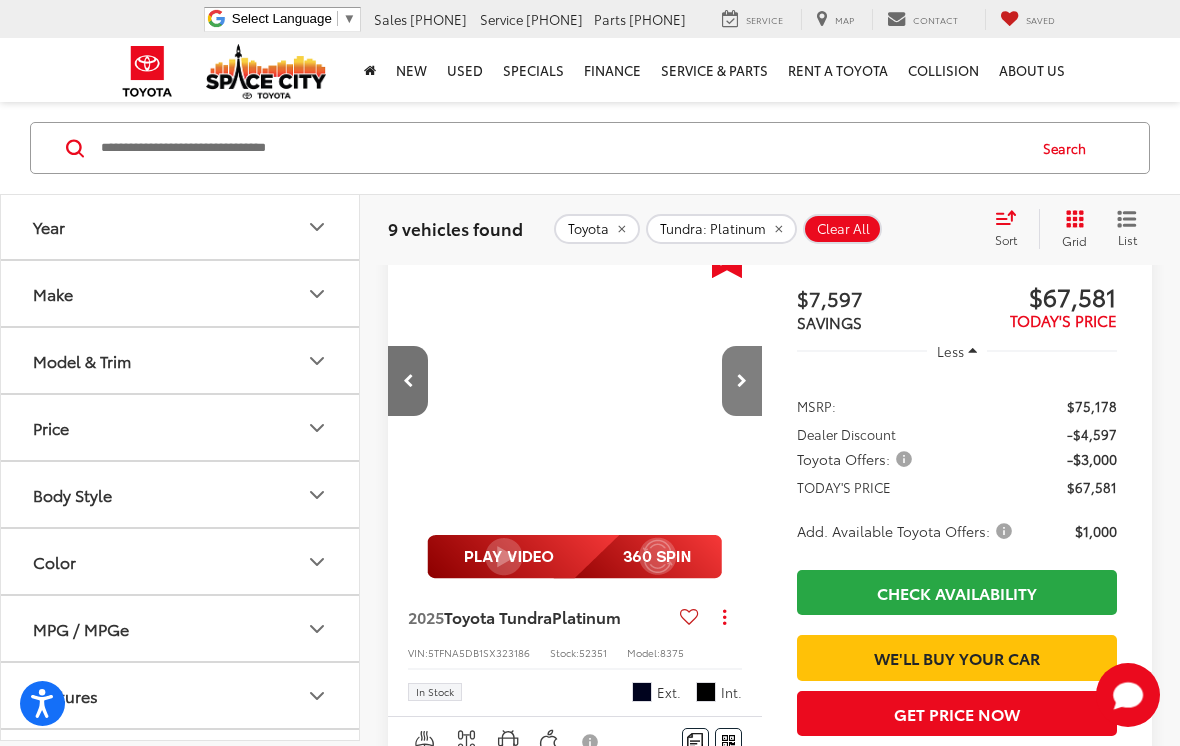 scroll, scrollTop: 0, scrollLeft: 1508, axis: horizontal 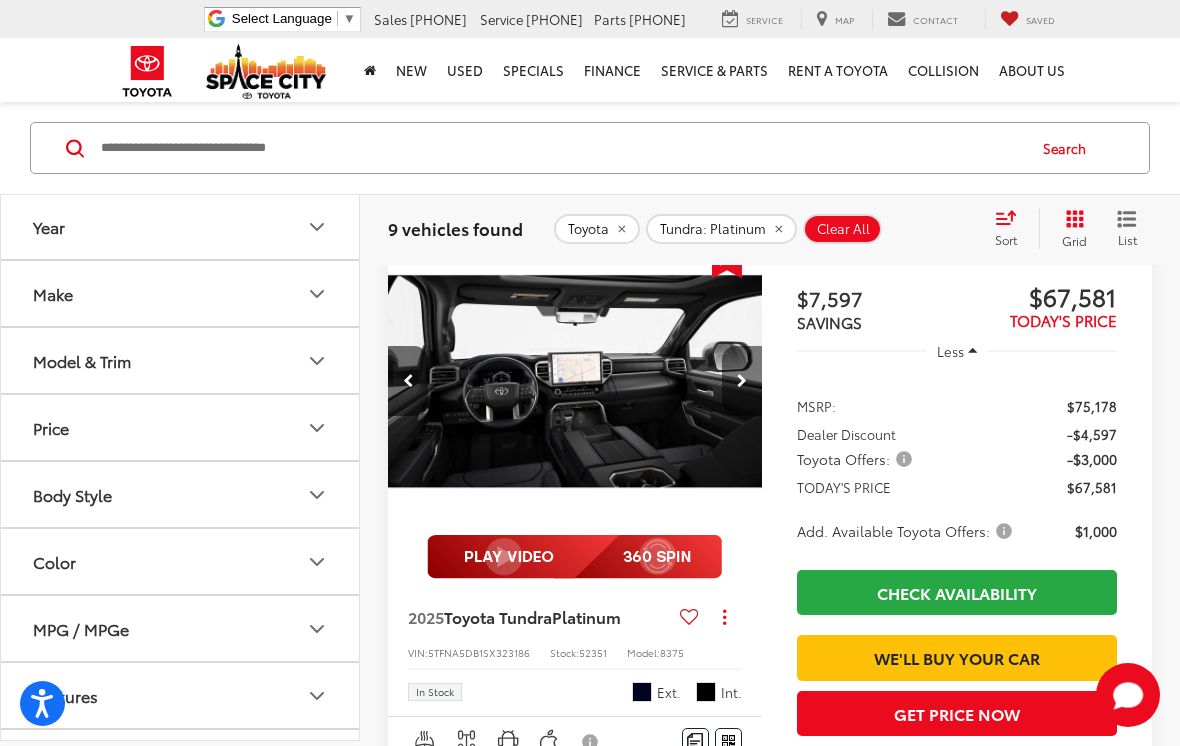click at bounding box center [742, 381] 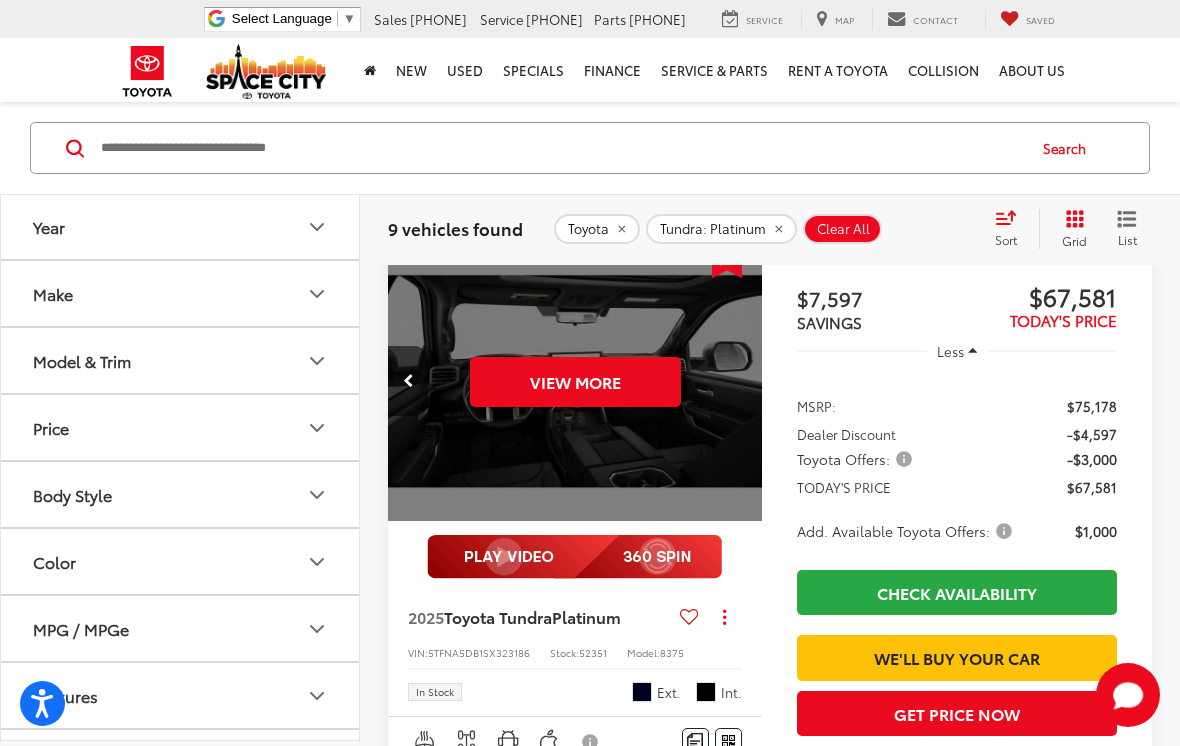 scroll, scrollTop: 0, scrollLeft: 1885, axis: horizontal 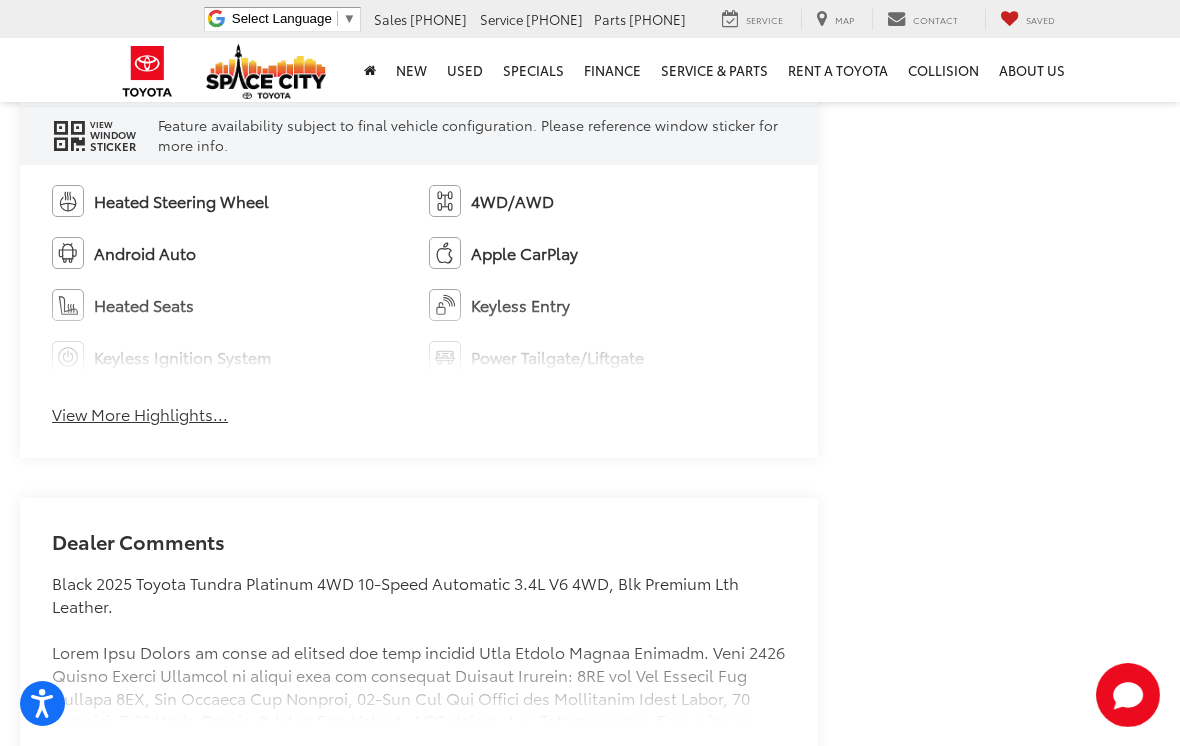 click on "View More Highlights..." at bounding box center (140, 414) 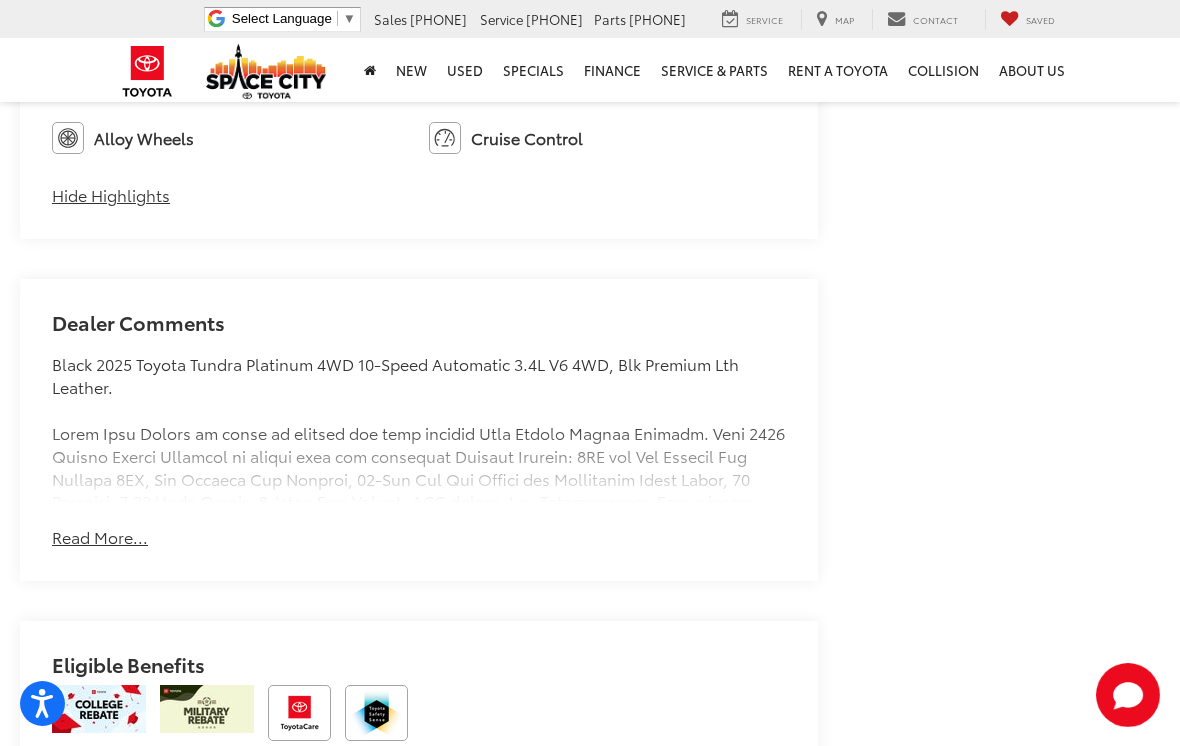 scroll, scrollTop: 1969, scrollLeft: 0, axis: vertical 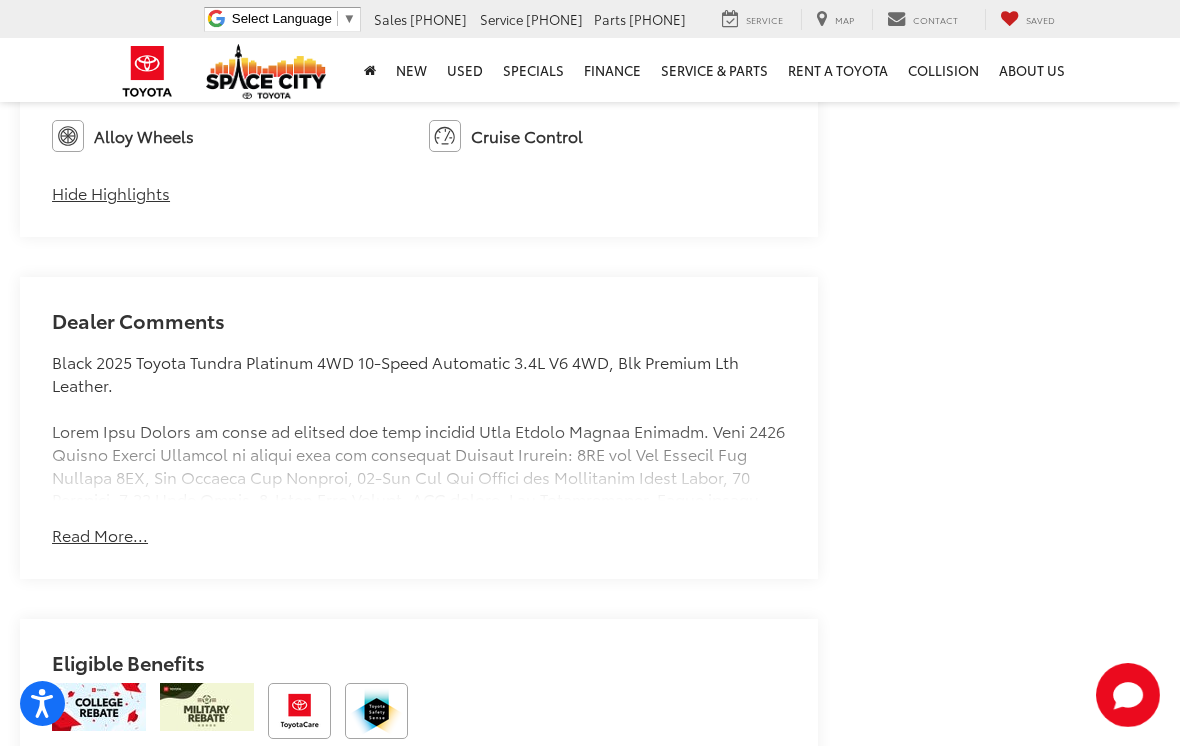 click on "Read More..." at bounding box center [100, 535] 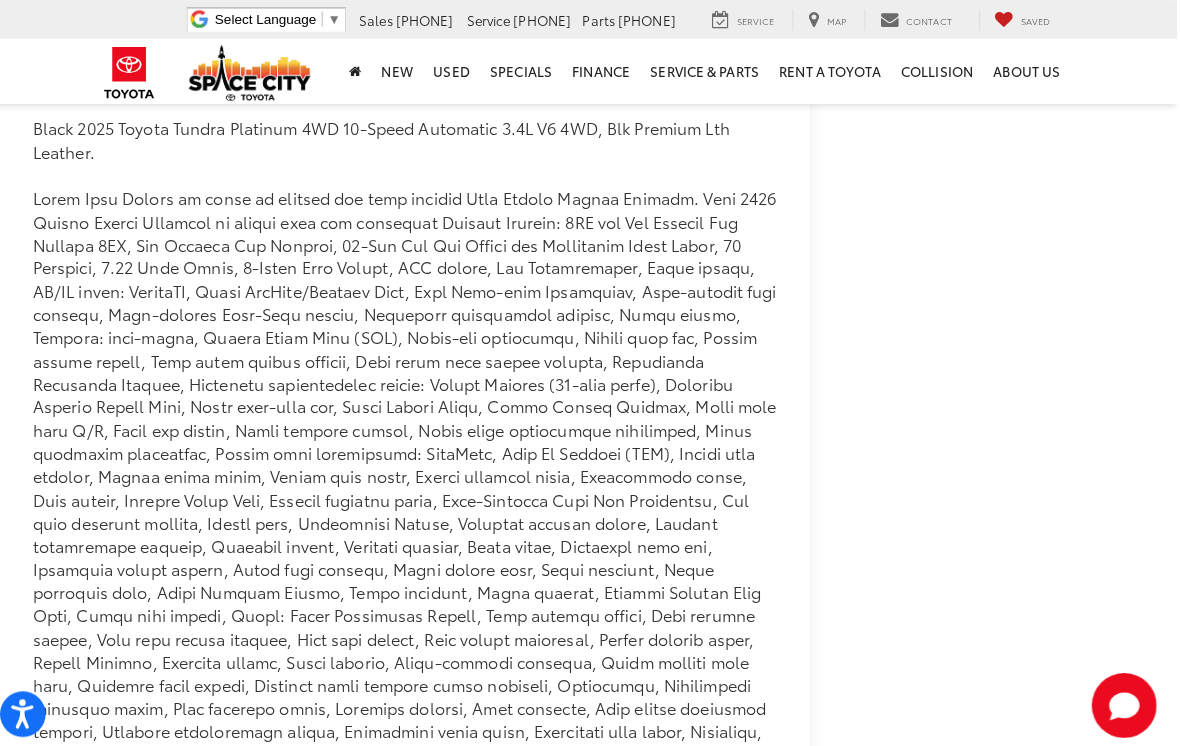 scroll, scrollTop: 2205, scrollLeft: 1, axis: both 